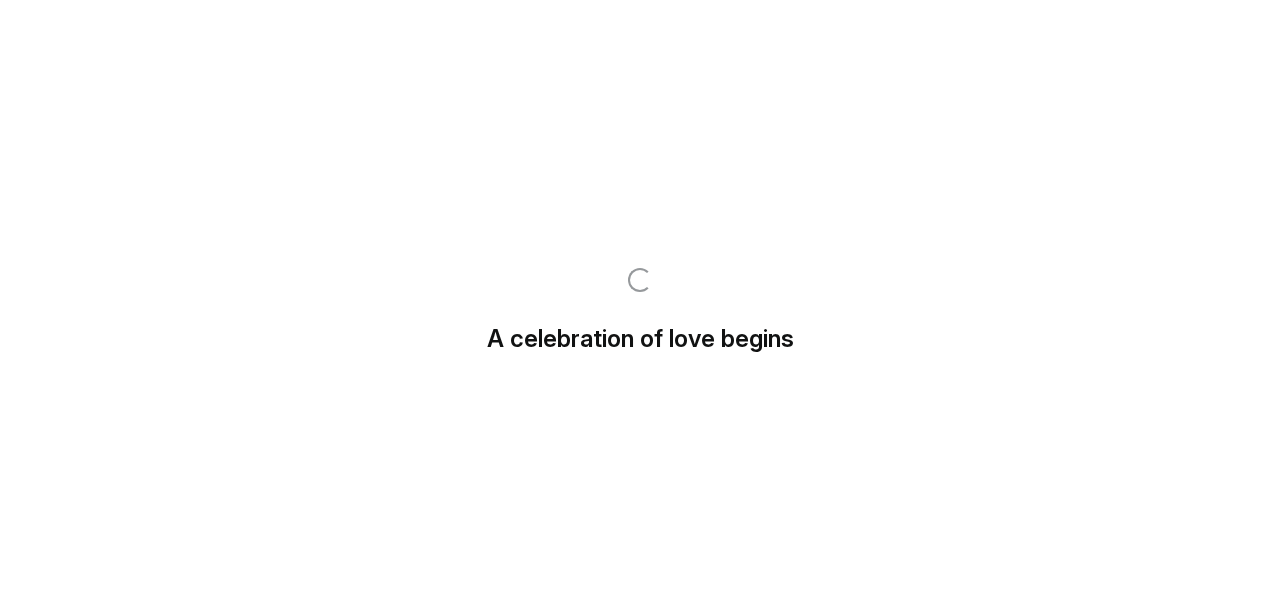 scroll, scrollTop: 0, scrollLeft: 0, axis: both 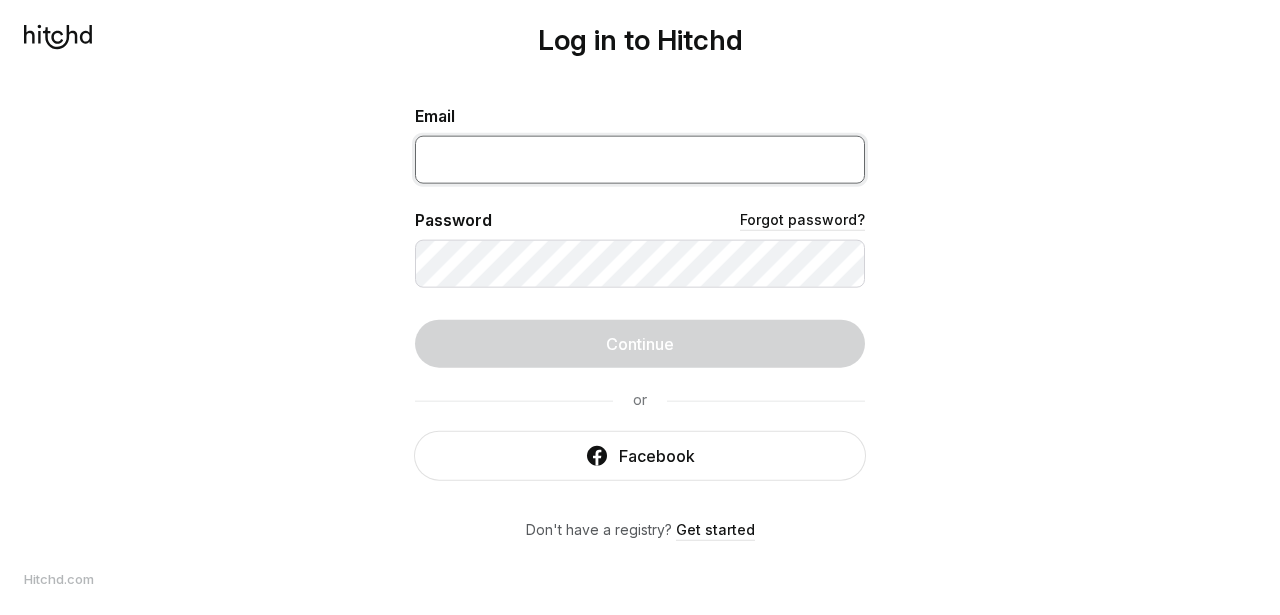 type on "[EMAIL]" 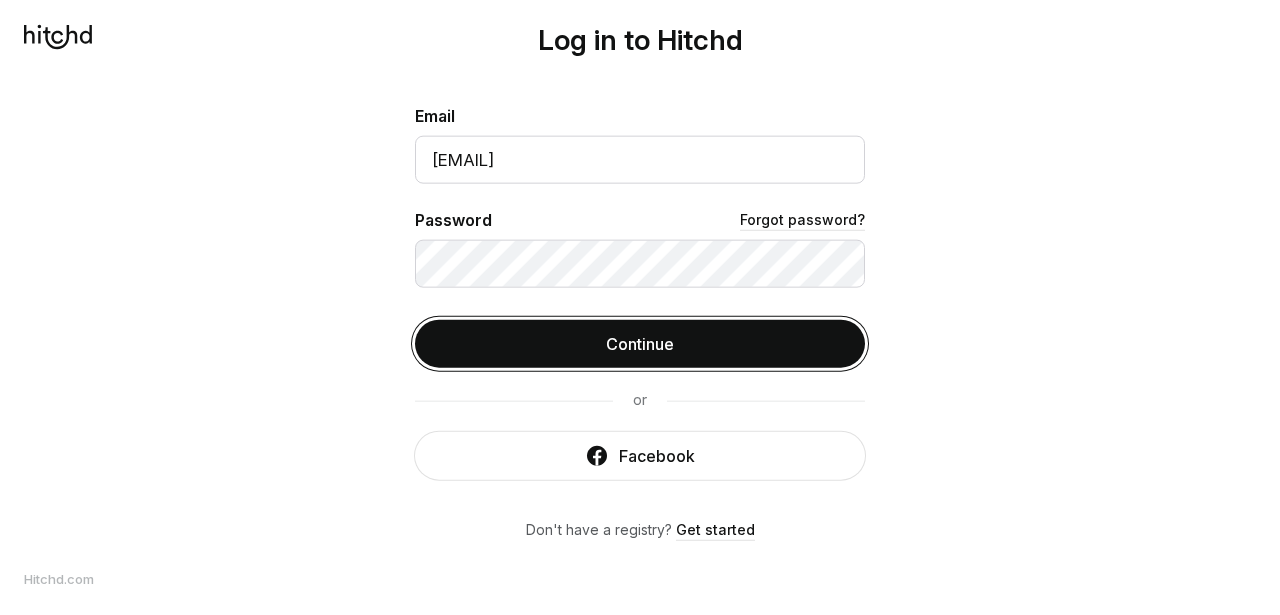 click on "Continue" at bounding box center [640, 343] 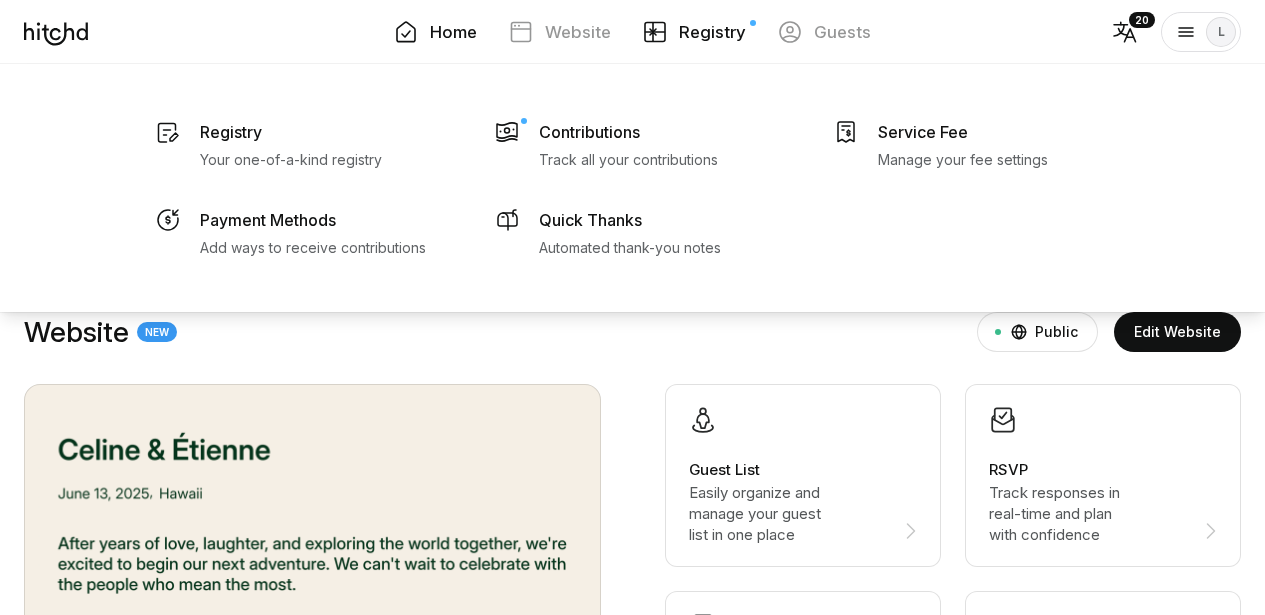 click on "Registry" at bounding box center (712, 32) 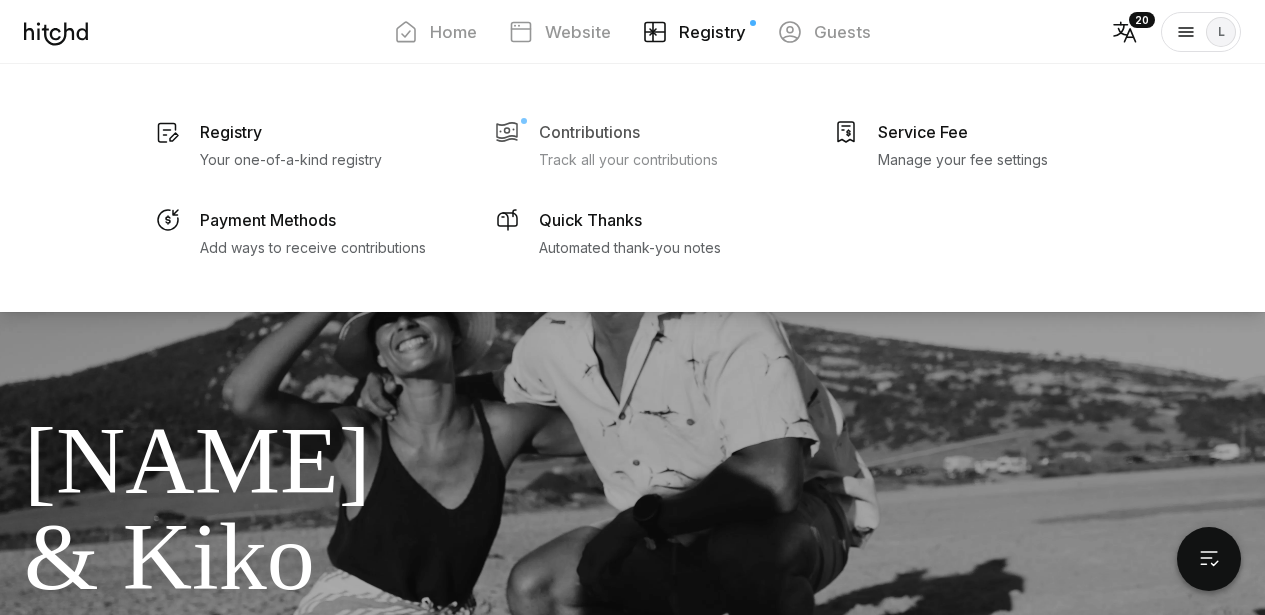 click on "Contributions" at bounding box center (231, 132) 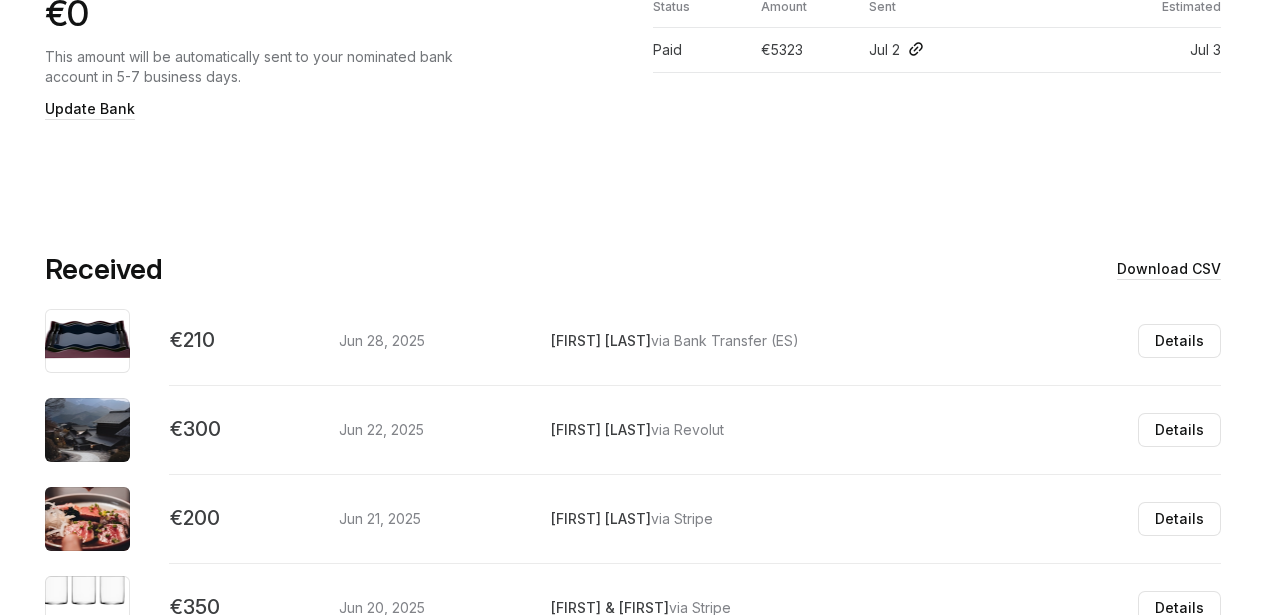 scroll, scrollTop: 752, scrollLeft: 0, axis: vertical 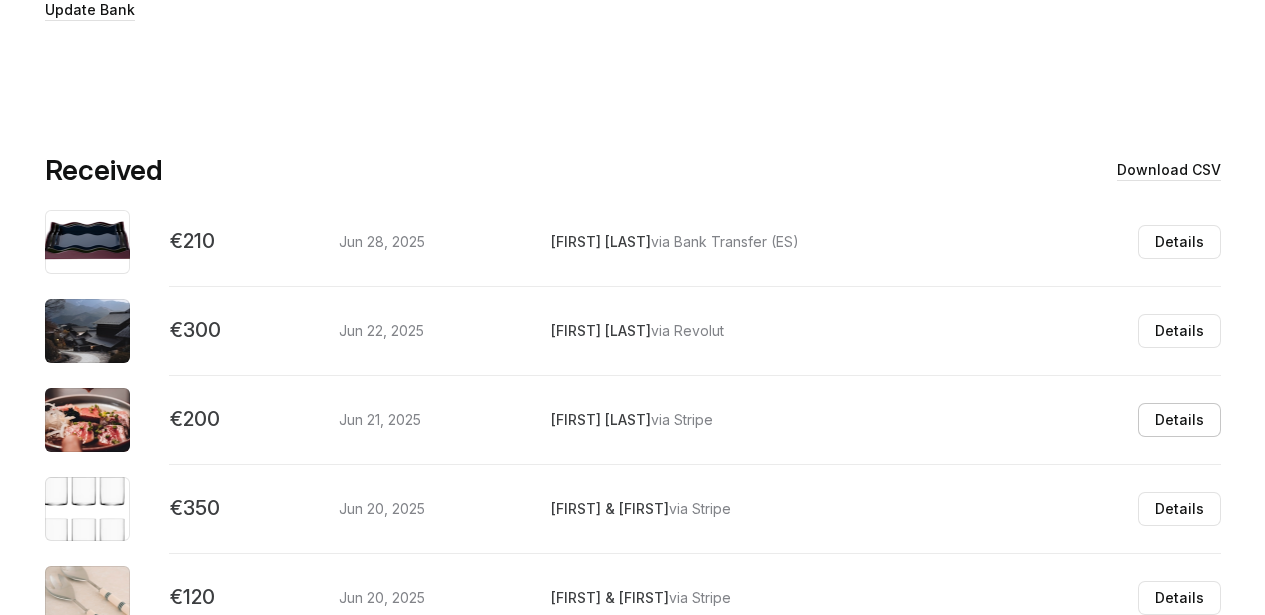 click on "Details" at bounding box center (1179, 420) 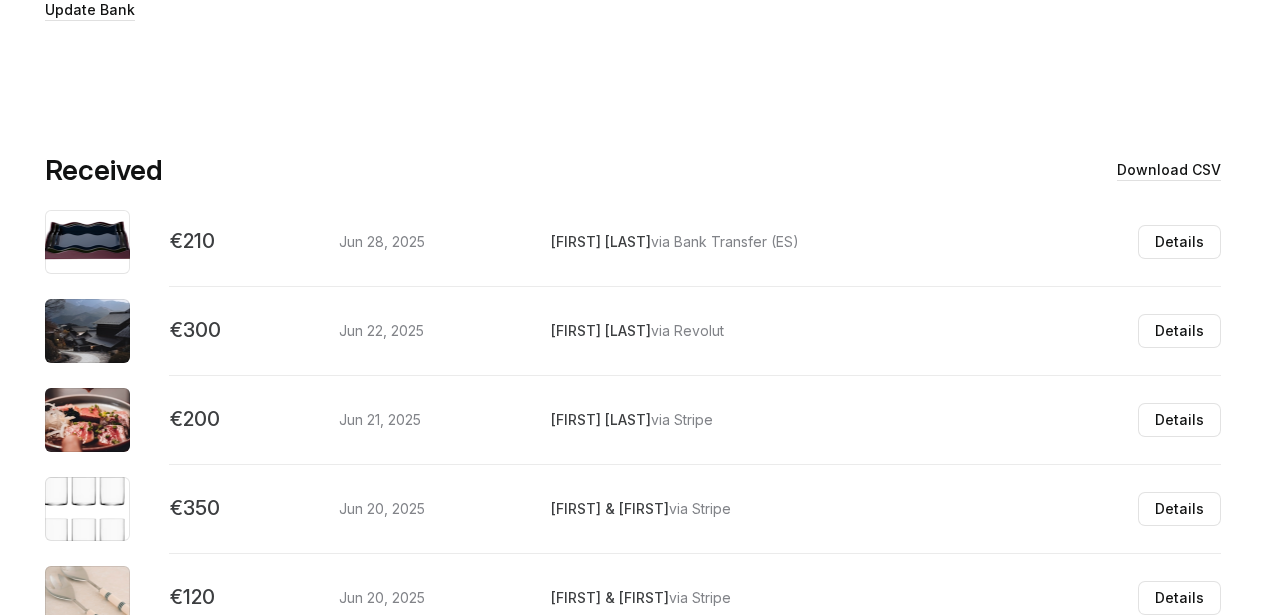 scroll, scrollTop: 0, scrollLeft: 0, axis: both 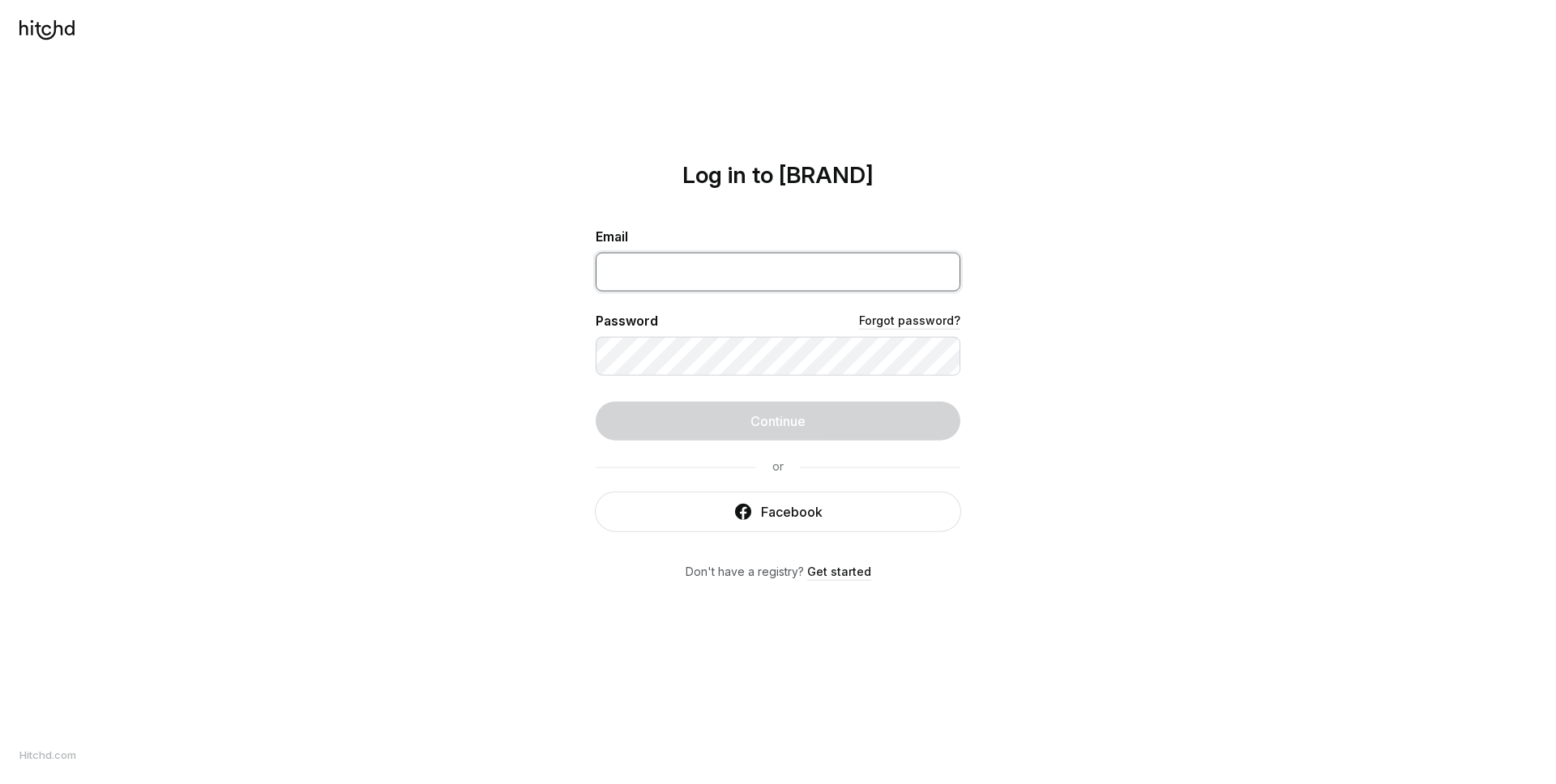 type on "[EMAIL]" 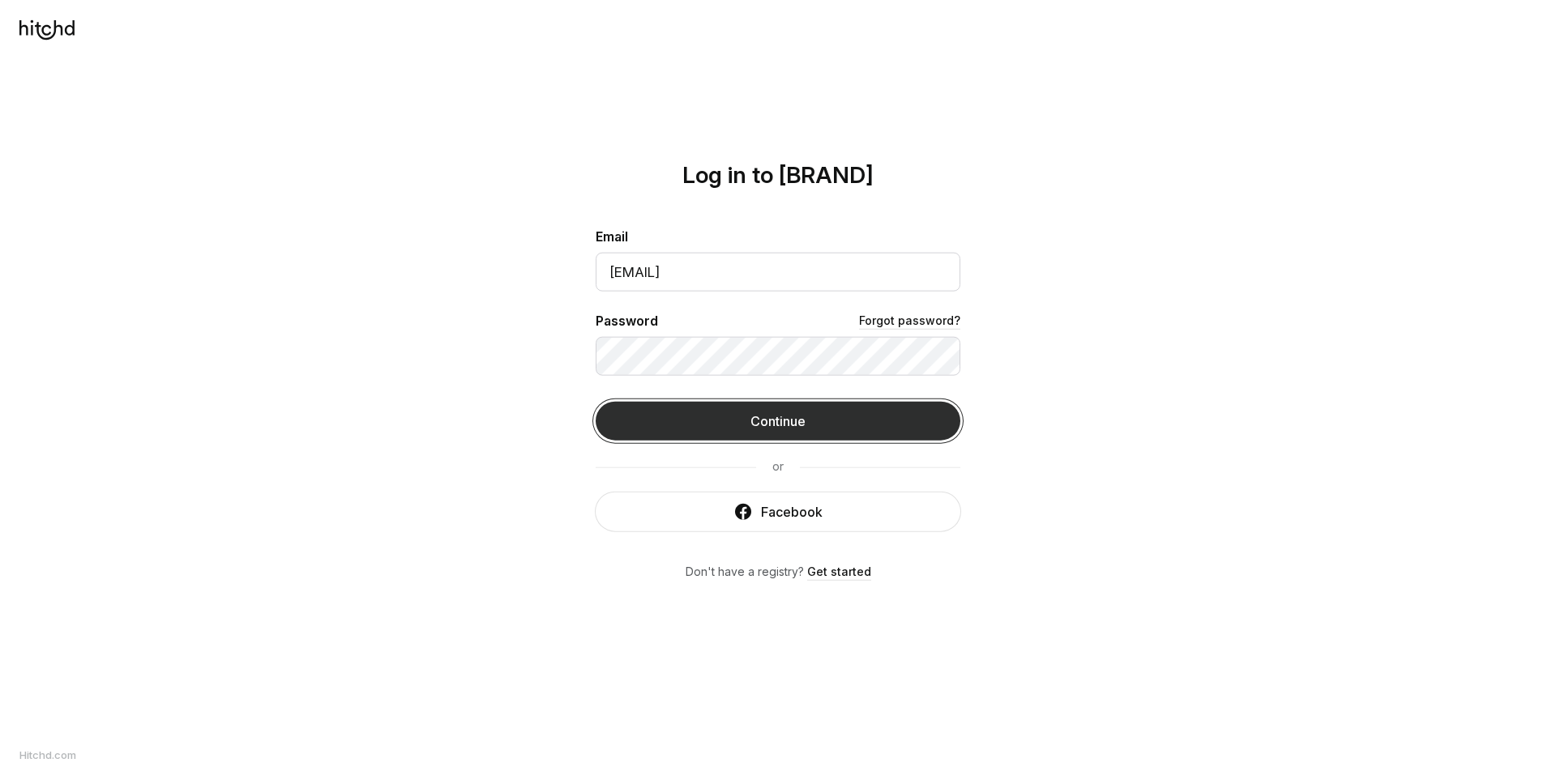 click on "Continue" at bounding box center (778, 421) 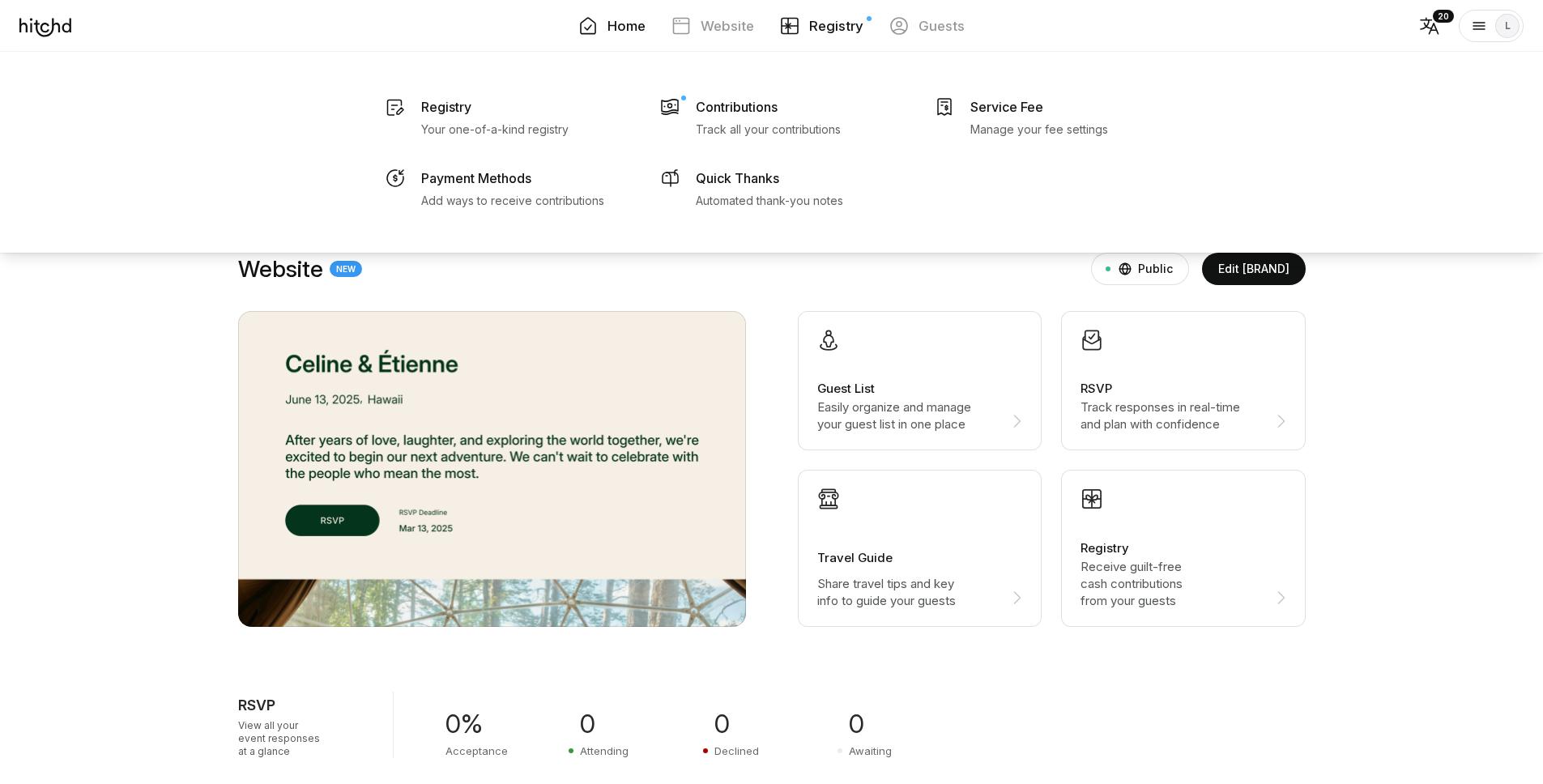 click on "Registry" at bounding box center [836, 26] 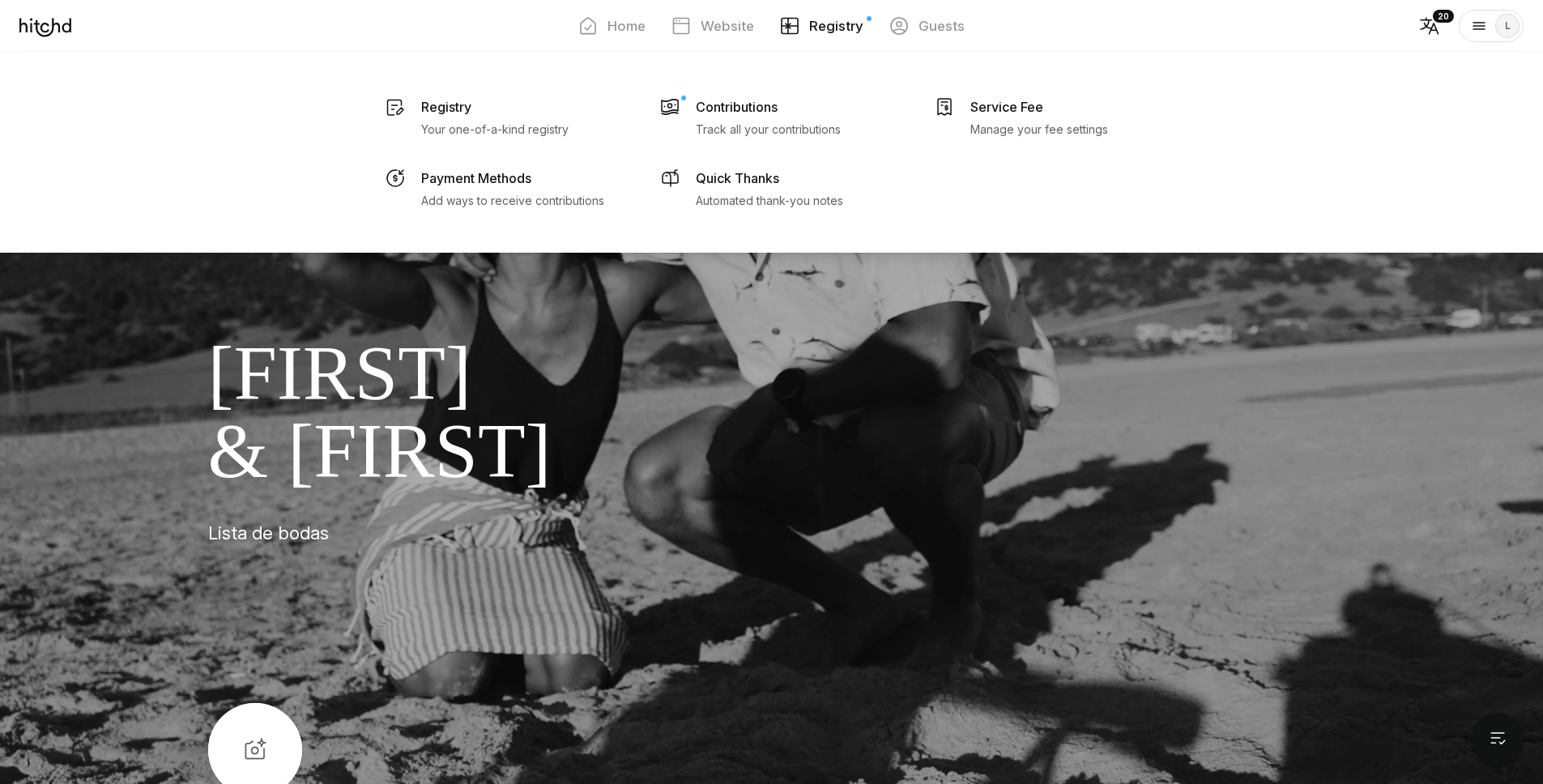 click on "Registry" at bounding box center (836, 26) 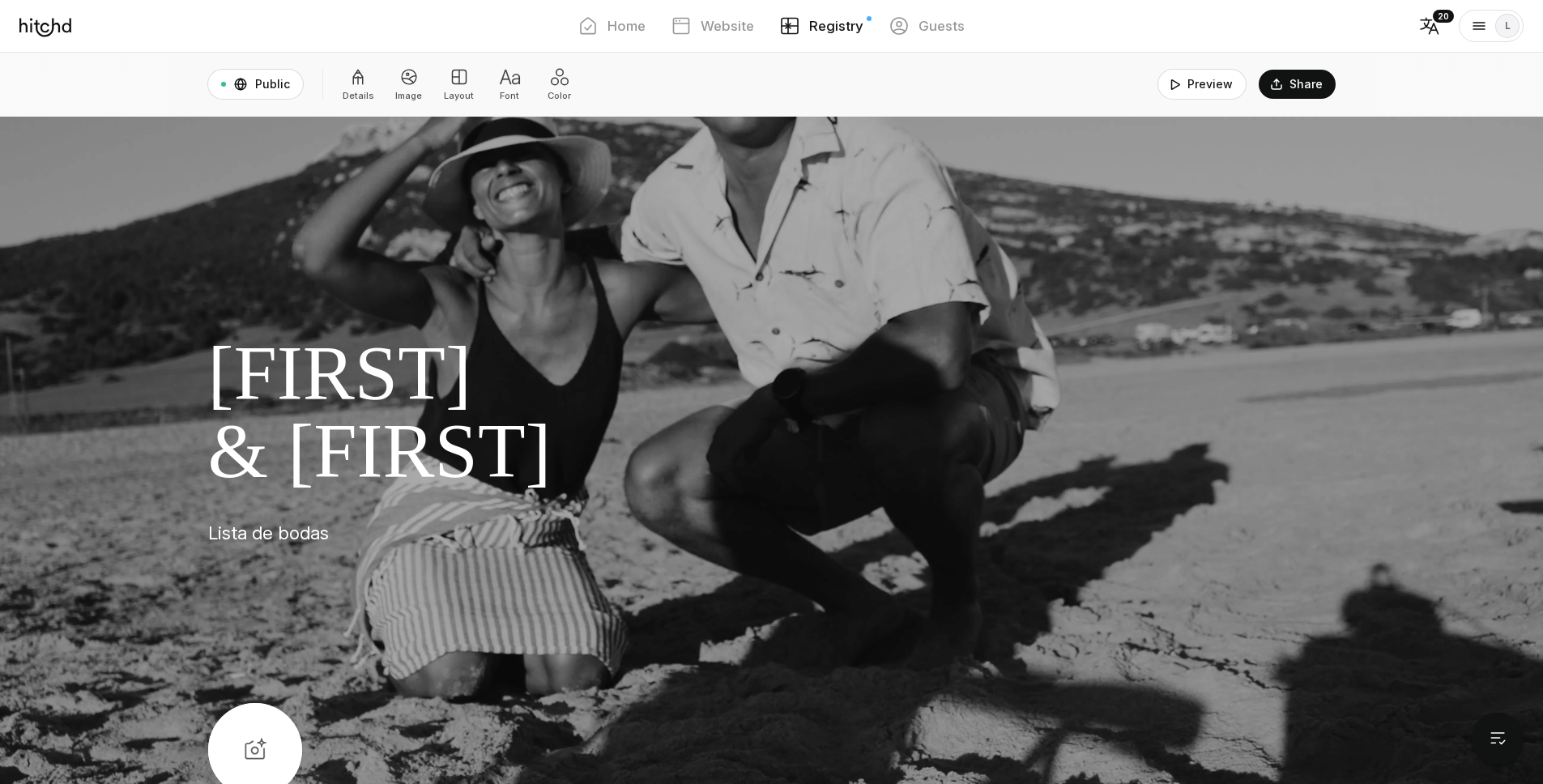 click on "Registry" at bounding box center [836, 26] 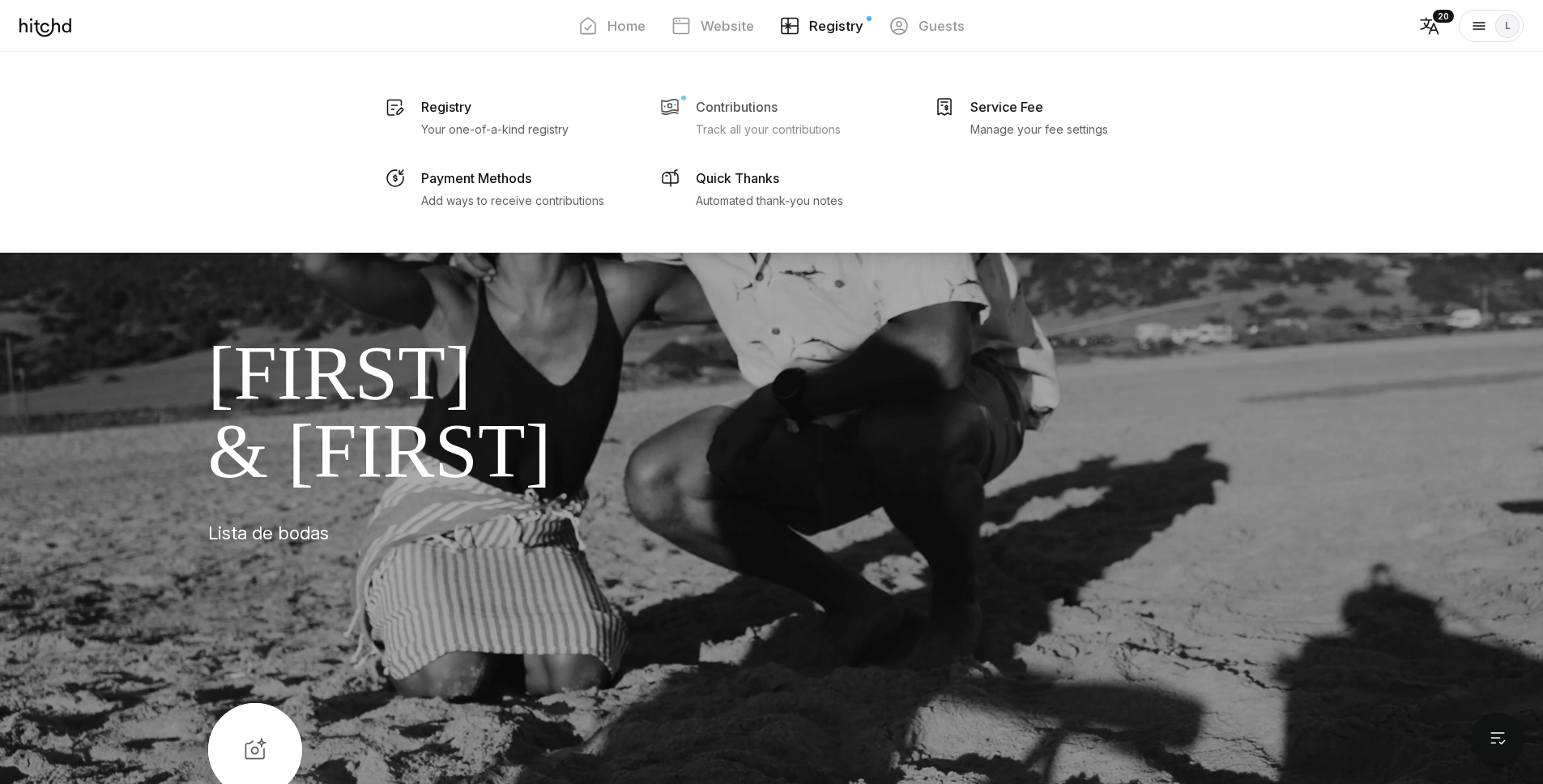 click on "Contributions" at bounding box center (446, 107) 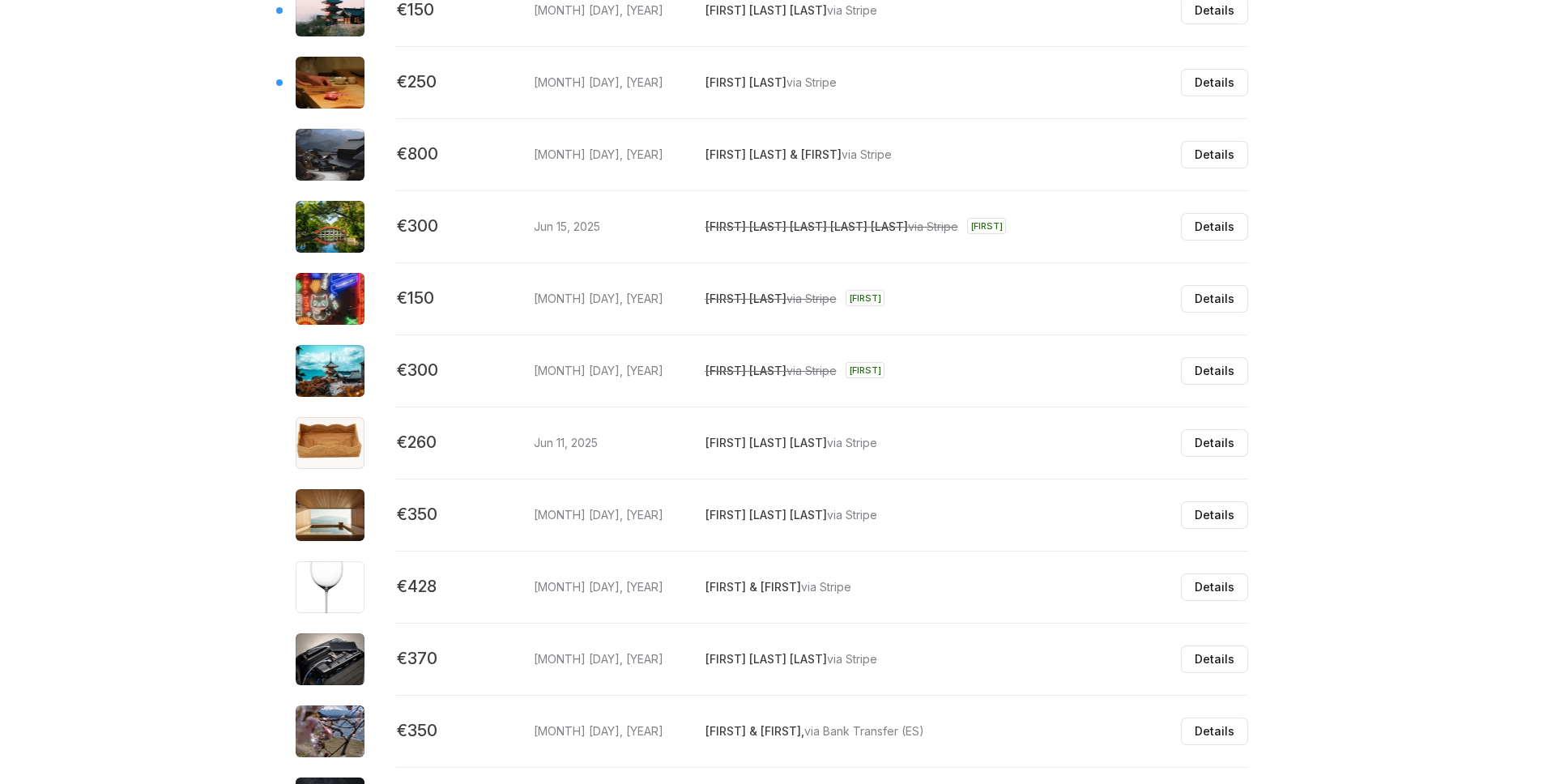 scroll, scrollTop: 1632, scrollLeft: 0, axis: vertical 